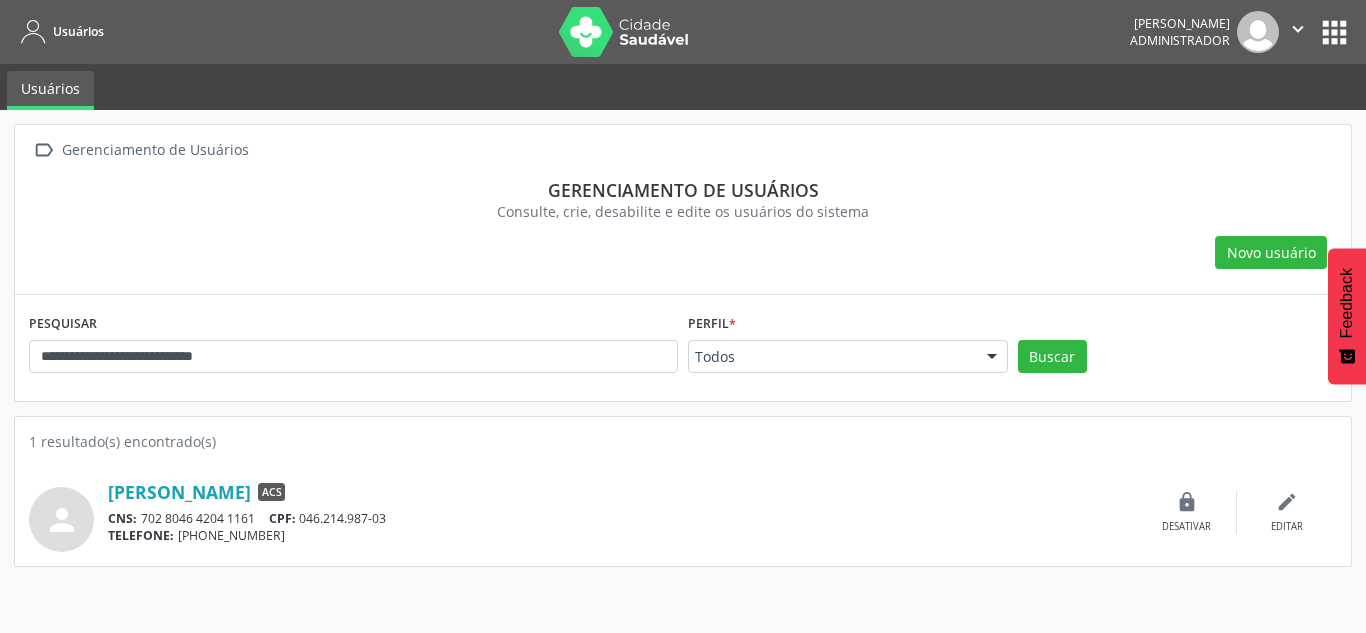 scroll, scrollTop: 0, scrollLeft: 0, axis: both 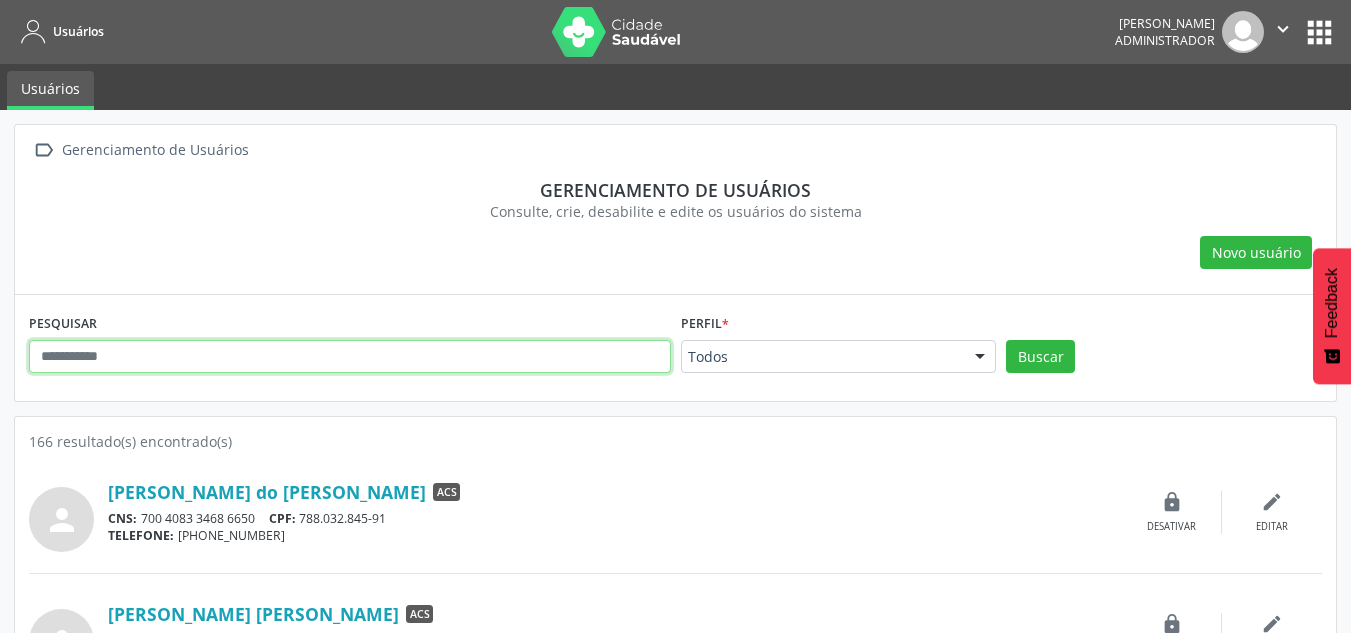 click at bounding box center [350, 357] 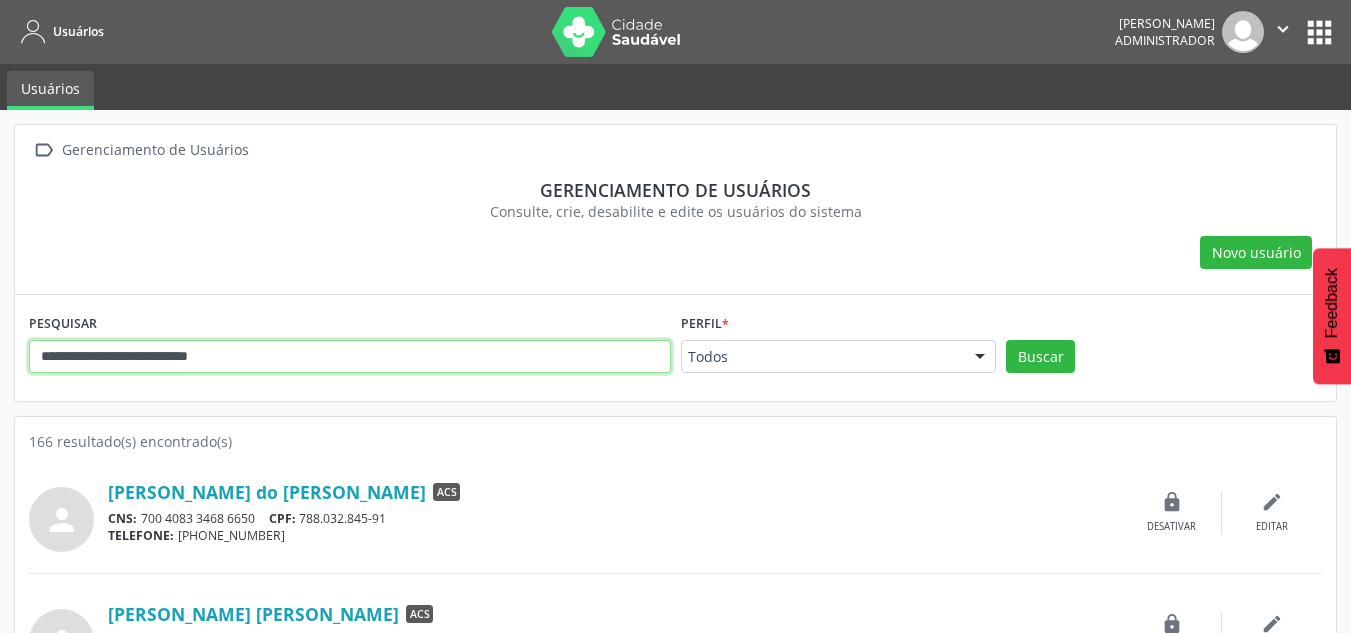 type on "**********" 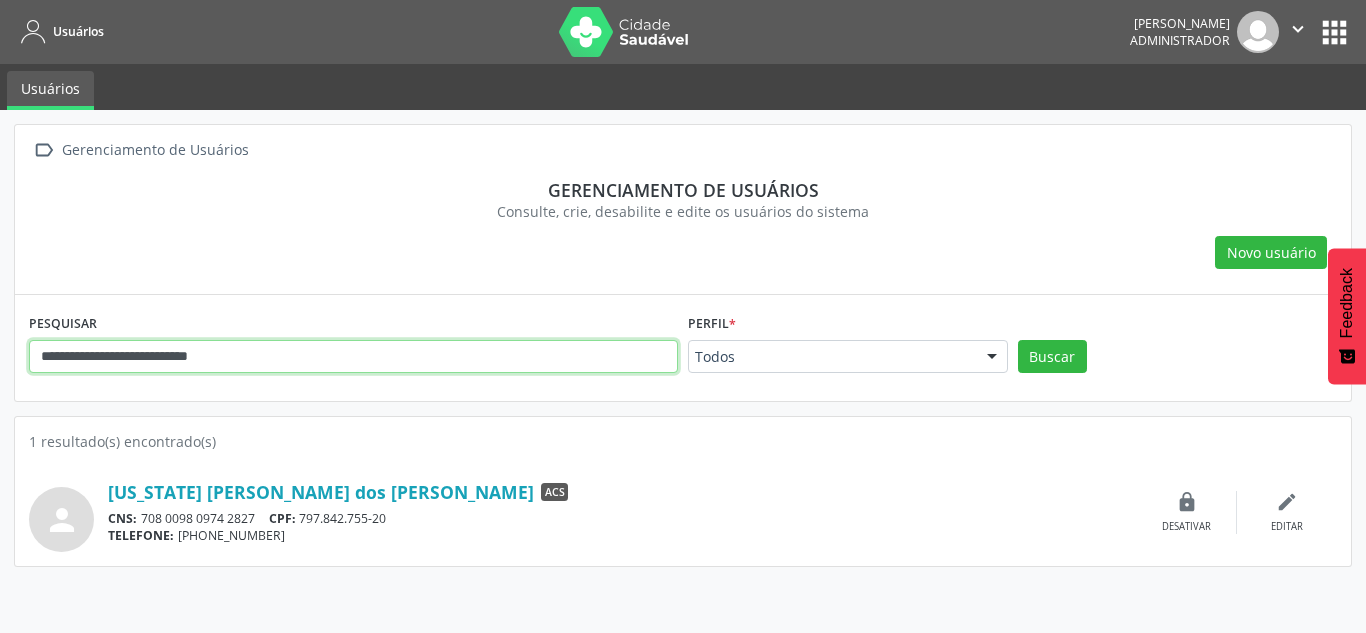 drag, startPoint x: 294, startPoint y: 354, endPoint x: 59, endPoint y: 334, distance: 235.84953 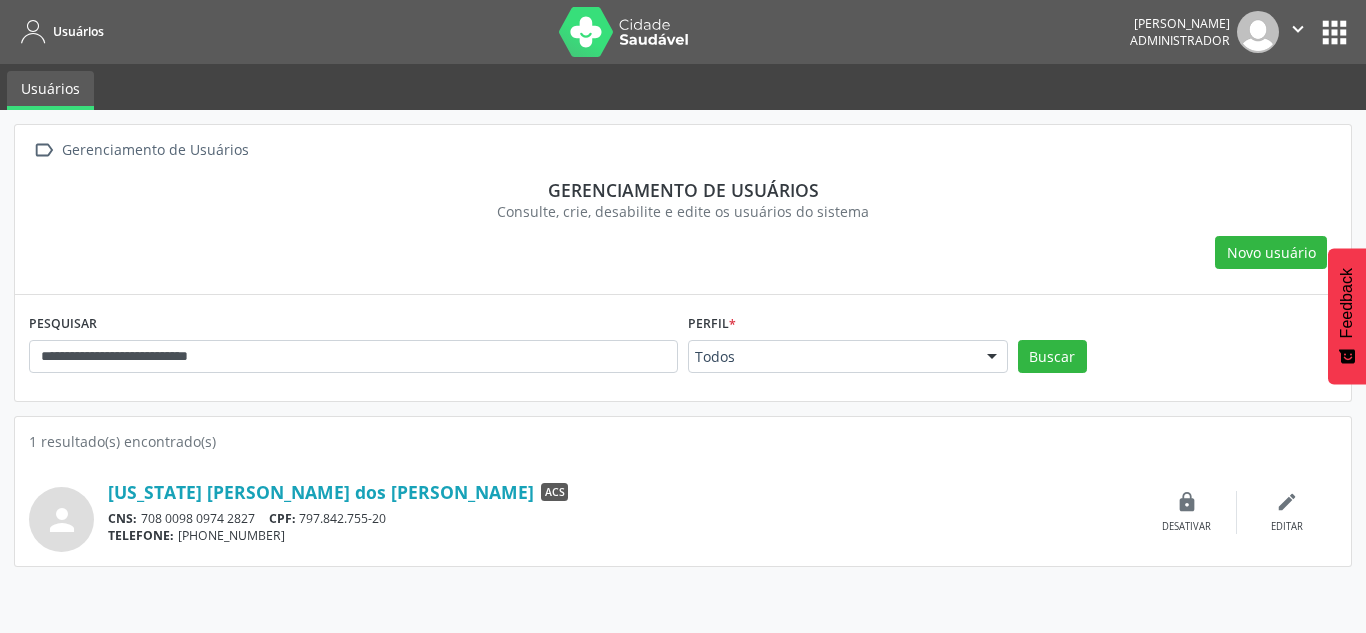 click on "PESQUISAR" at bounding box center (63, 324) 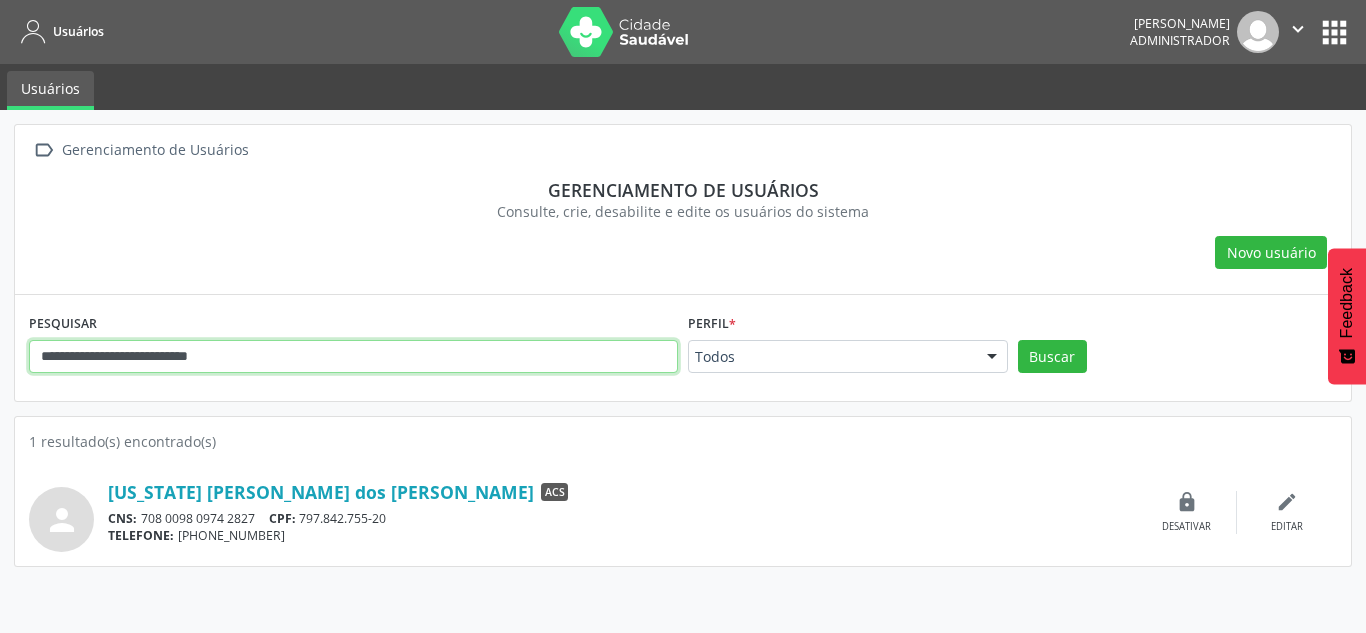 click on "**********" at bounding box center [353, 357] 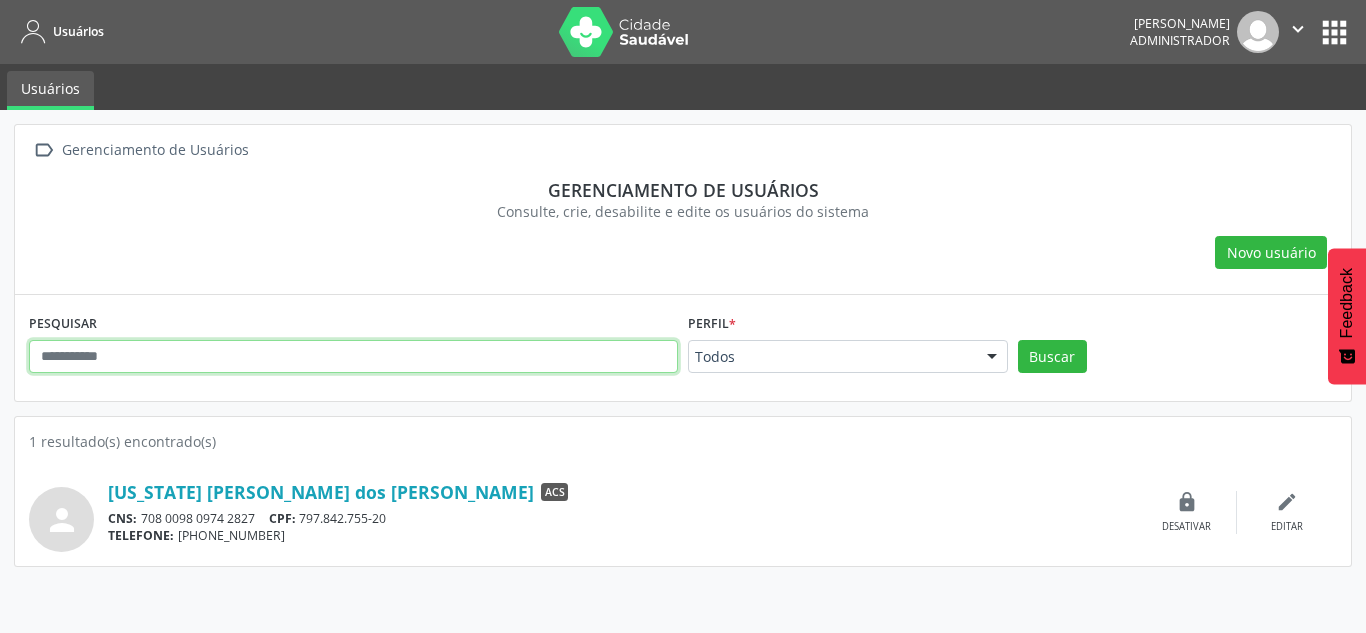 click at bounding box center [353, 357] 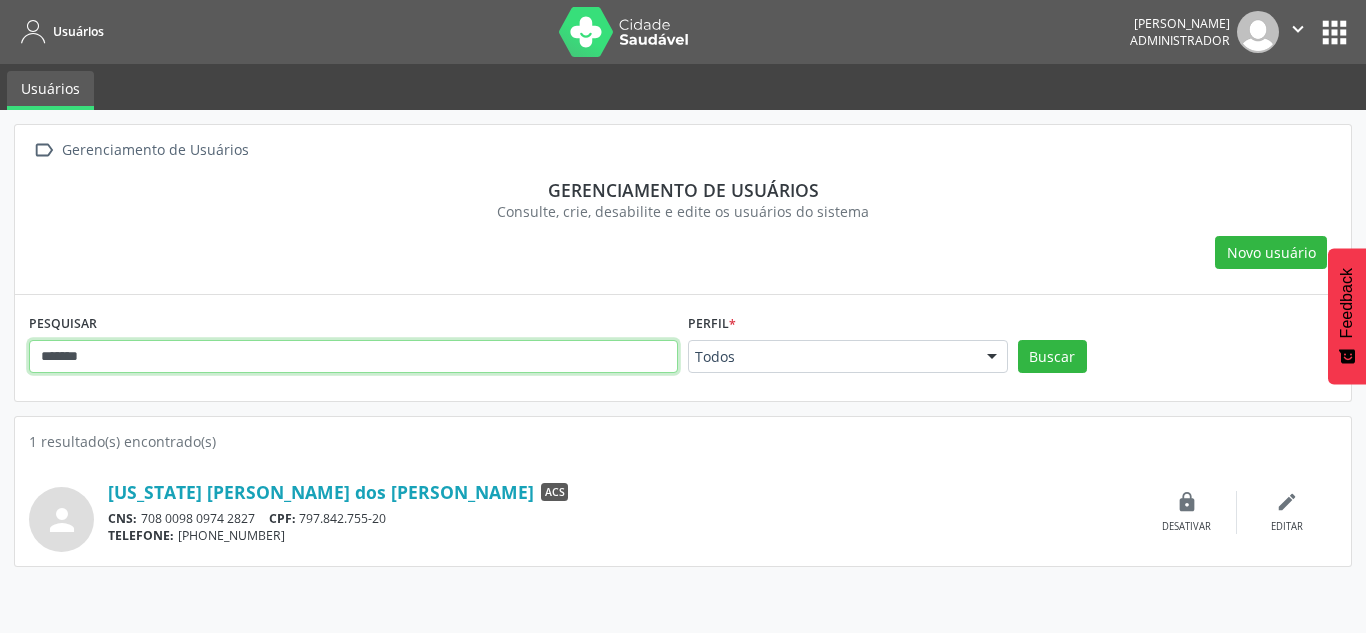 click on "Buscar" at bounding box center [1052, 357] 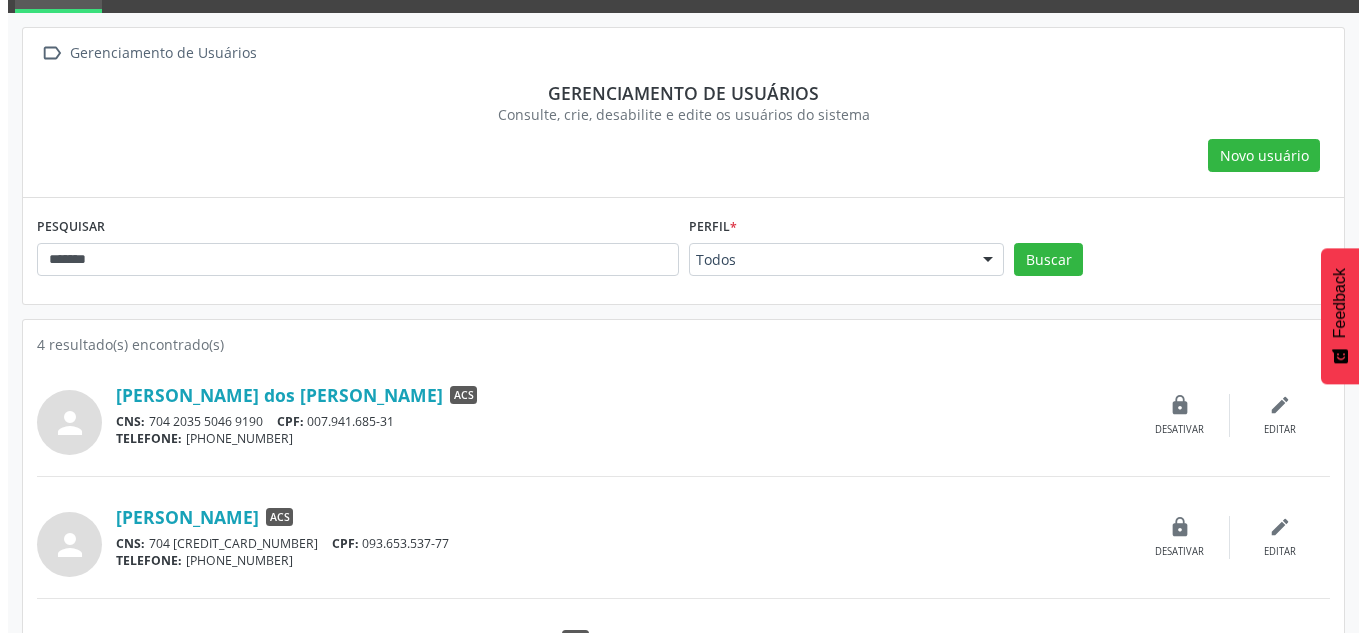 scroll, scrollTop: 0, scrollLeft: 0, axis: both 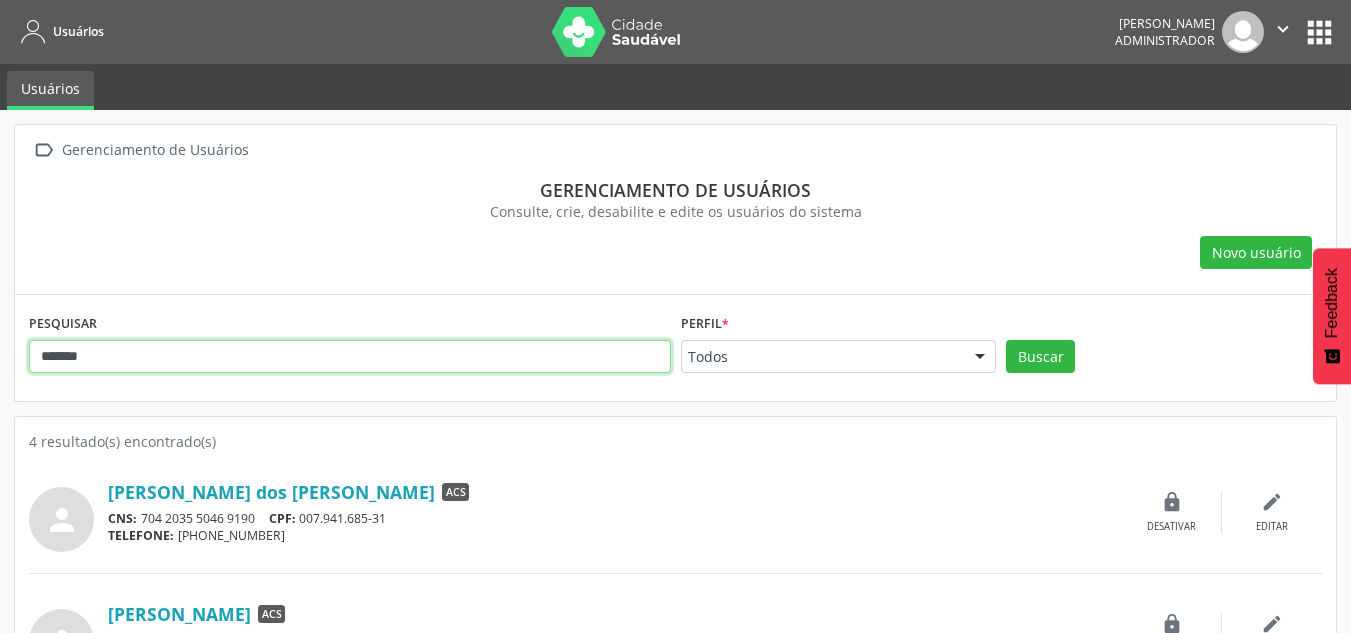 click on "******" at bounding box center [350, 357] 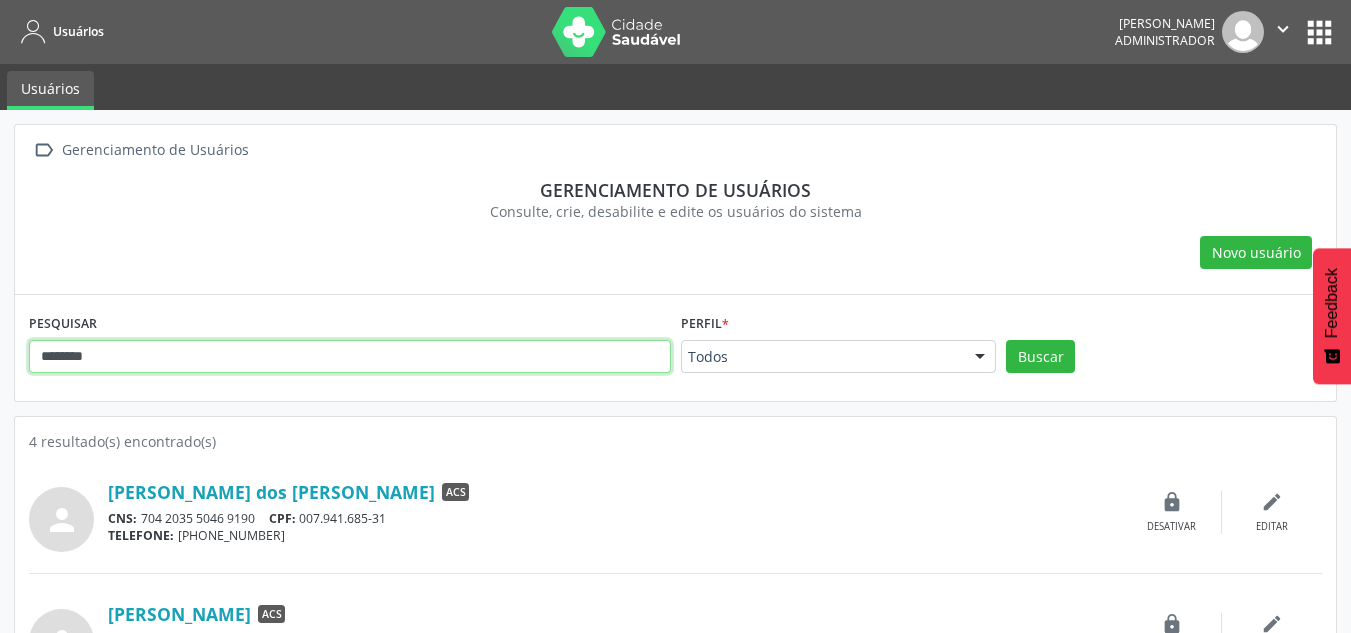 type on "********" 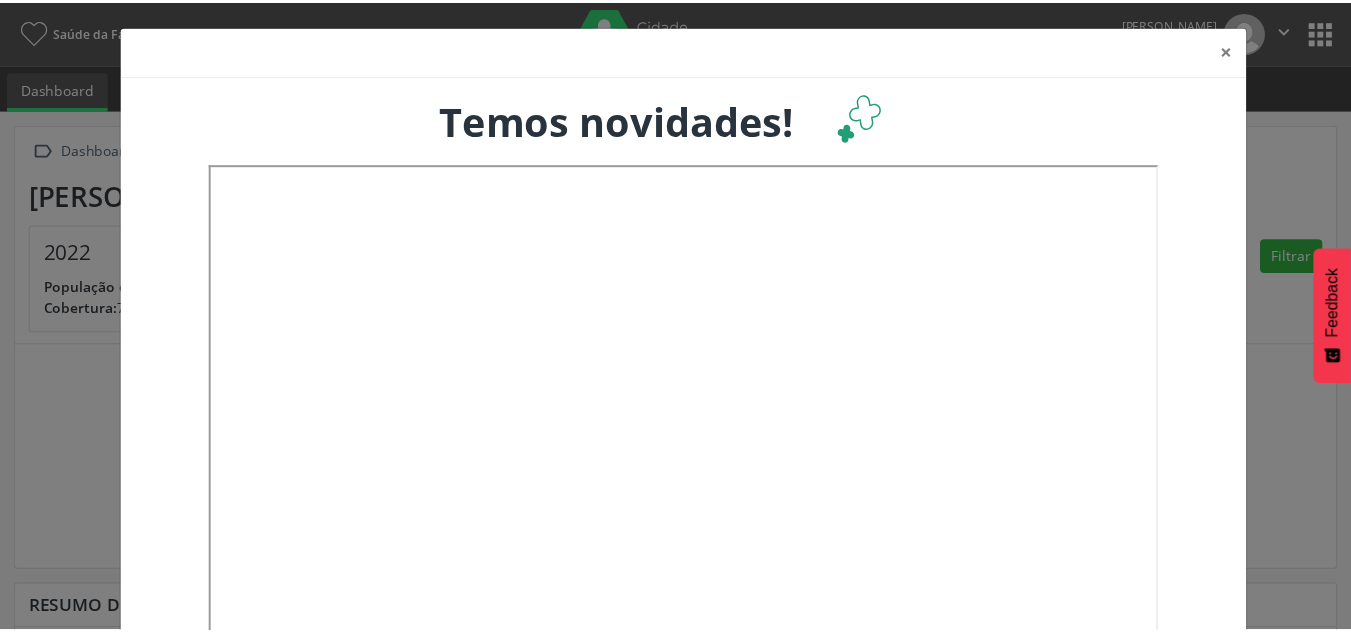 scroll, scrollTop: 0, scrollLeft: 0, axis: both 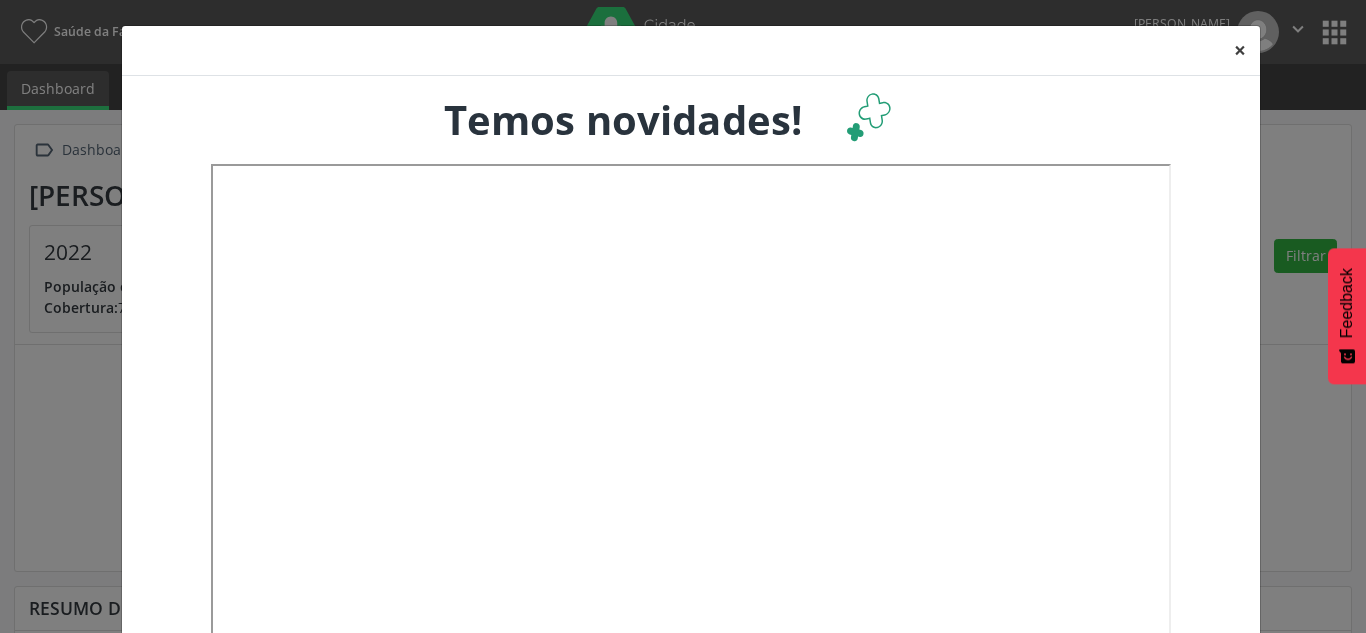 click on "×" at bounding box center [1240, 50] 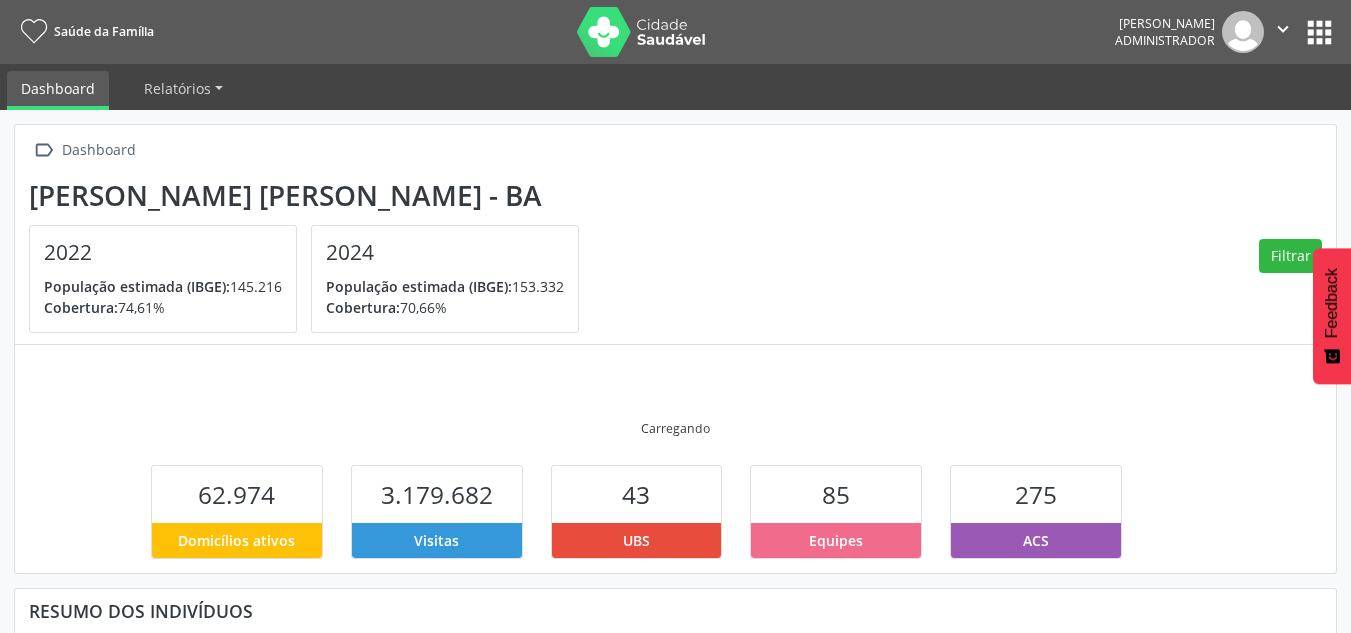 click at bounding box center [642, 32] 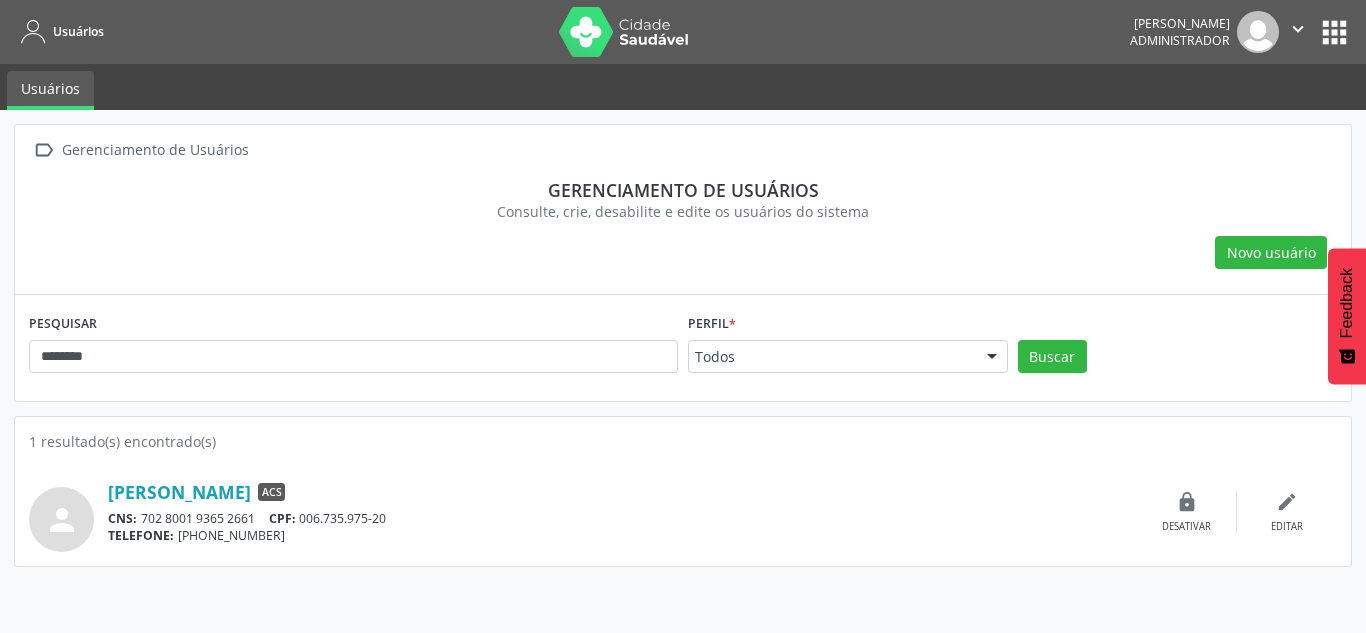 scroll, scrollTop: 0, scrollLeft: 0, axis: both 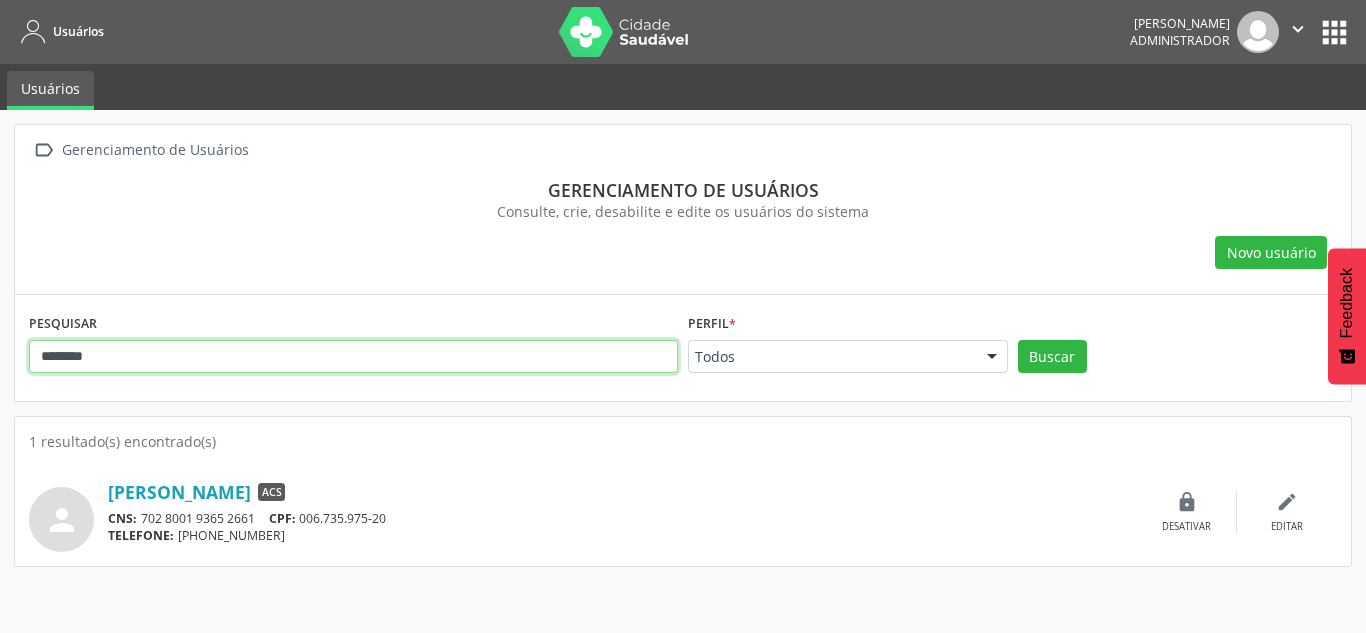 click on "********" at bounding box center (353, 357) 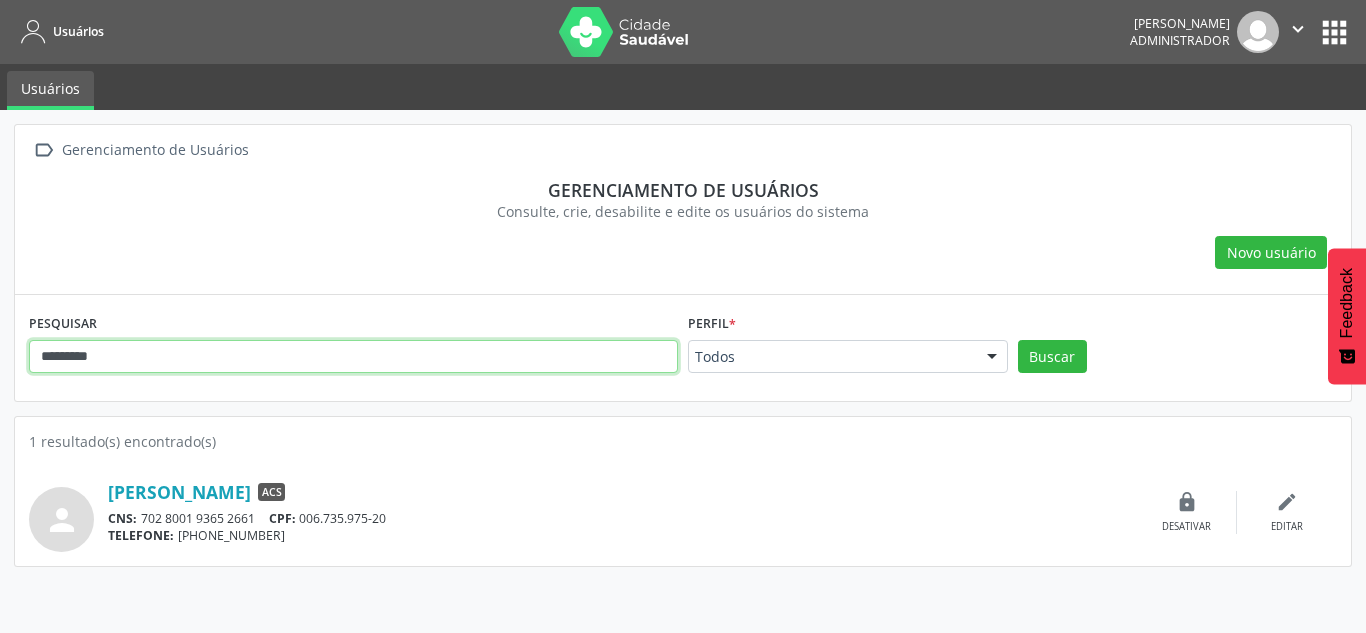 type on "*********" 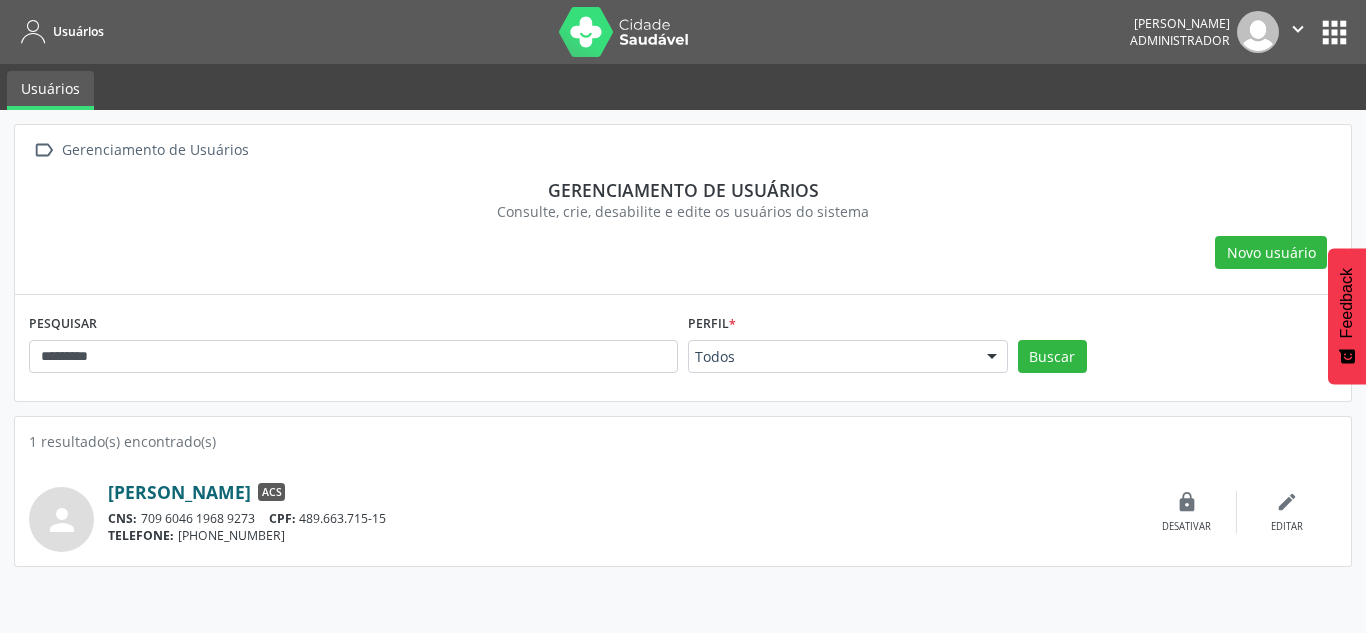 click on "Marineide Souza Tavares" at bounding box center [179, 492] 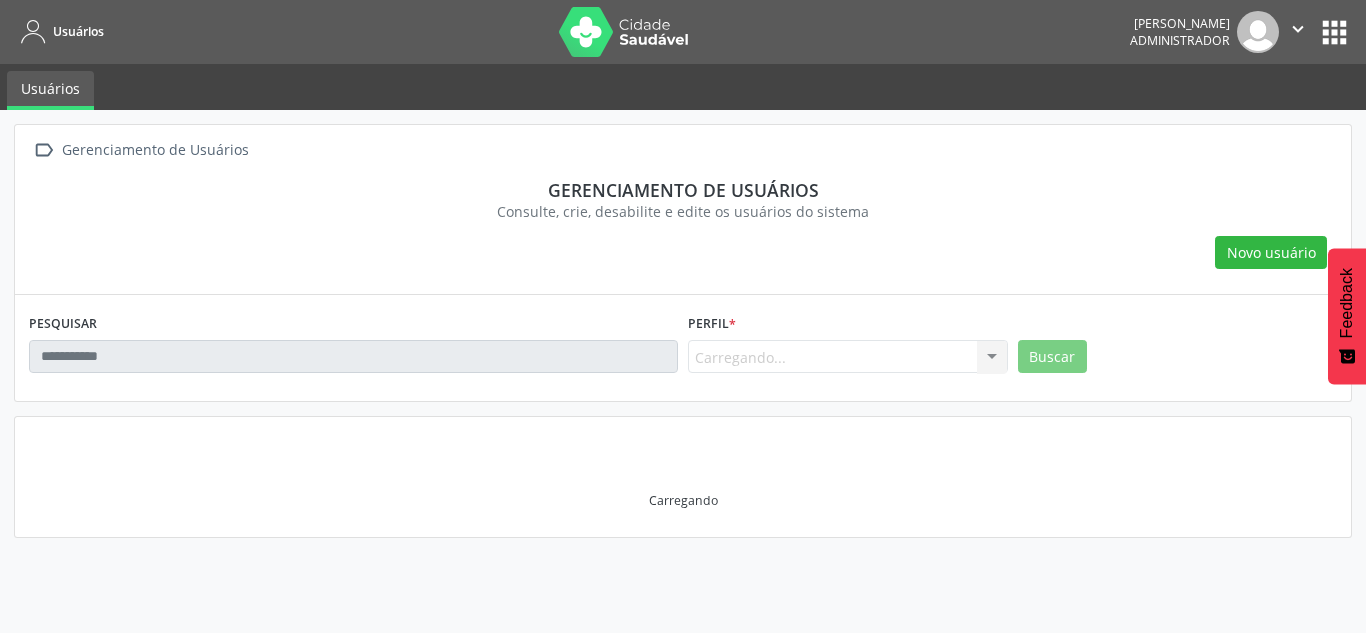scroll, scrollTop: 0, scrollLeft: 0, axis: both 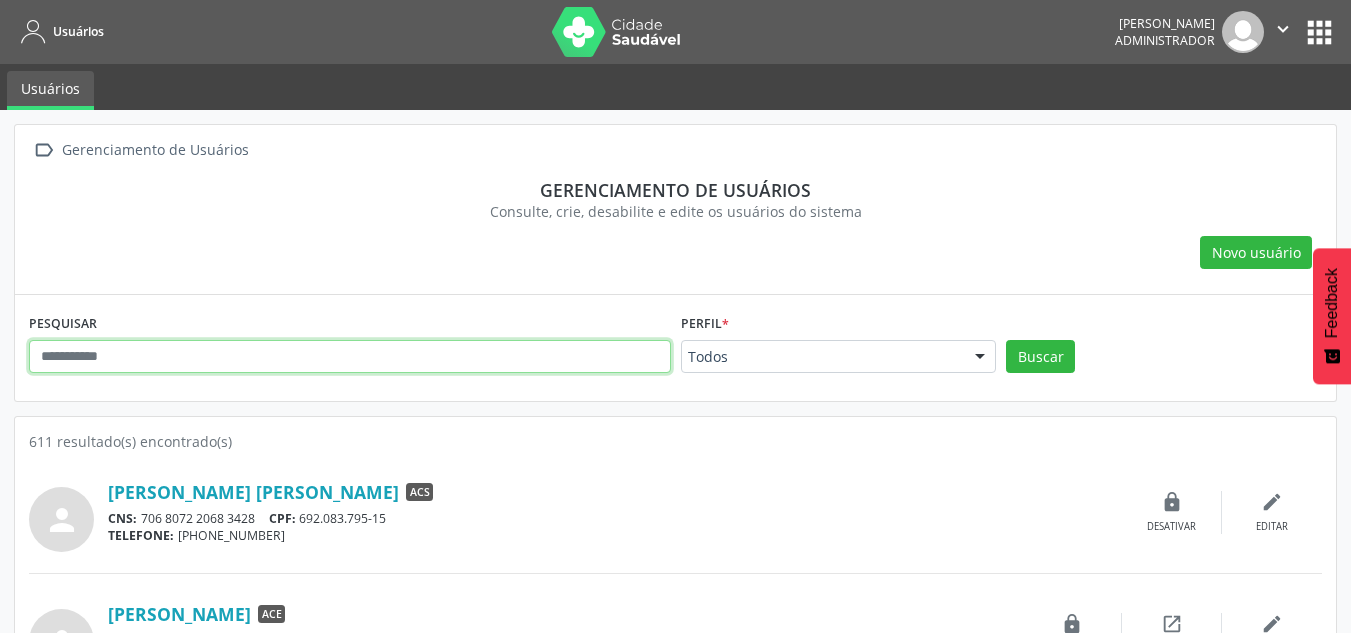 click at bounding box center [350, 357] 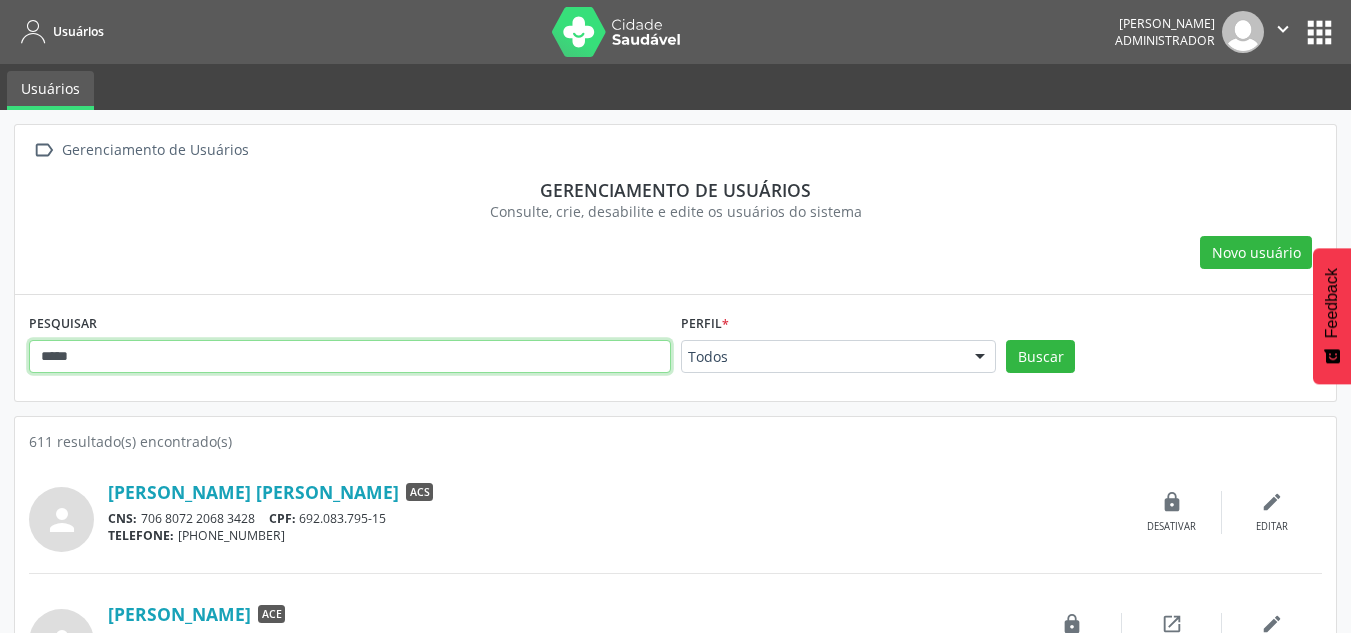 type on "*****" 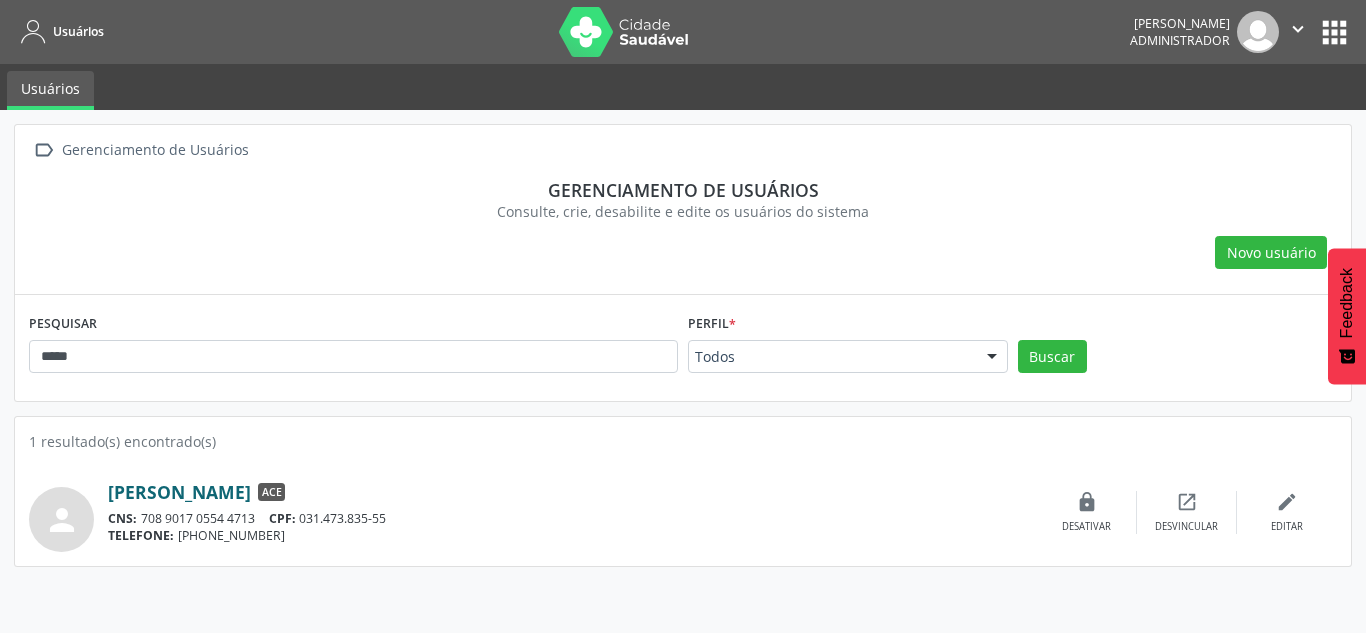 click on "[PERSON_NAME]" at bounding box center [179, 492] 